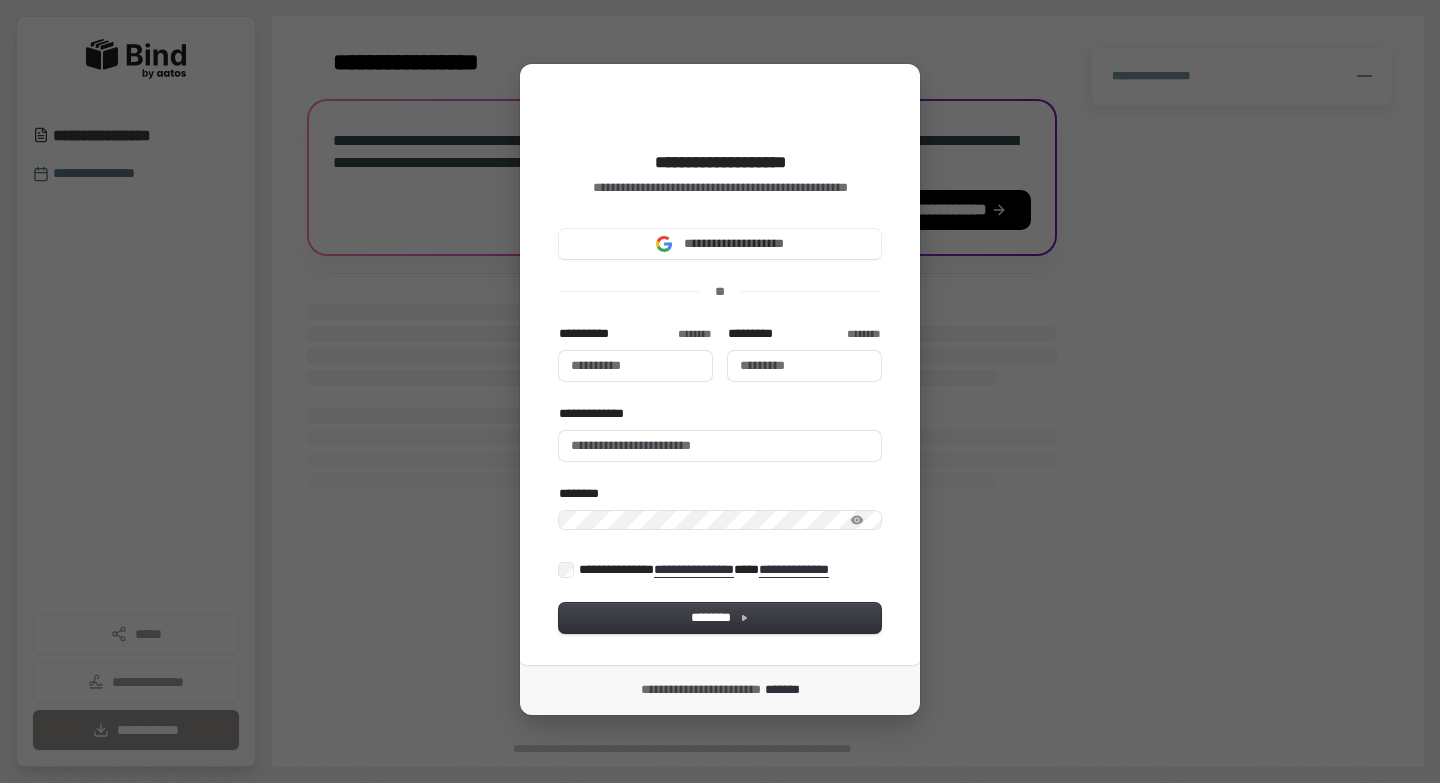 type 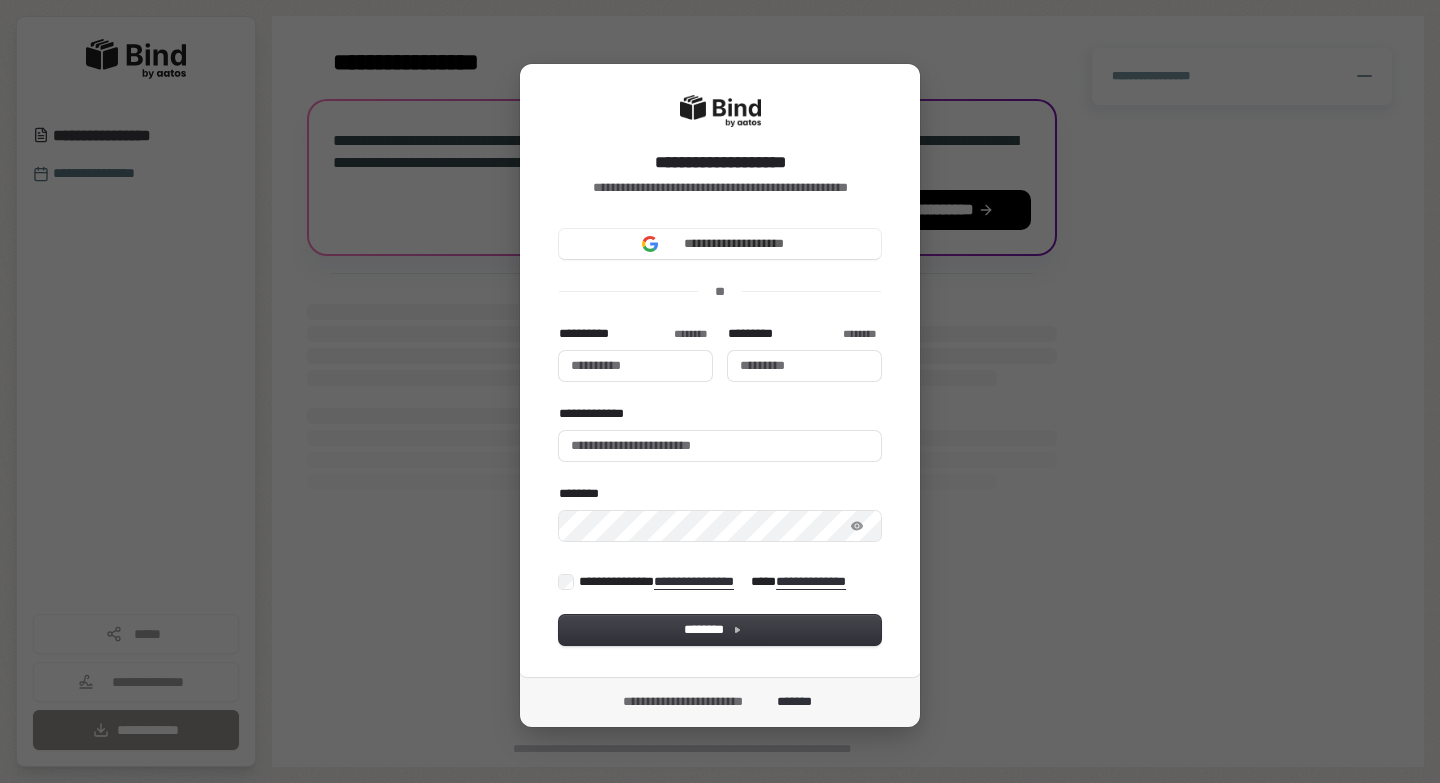 scroll, scrollTop: 0, scrollLeft: 0, axis: both 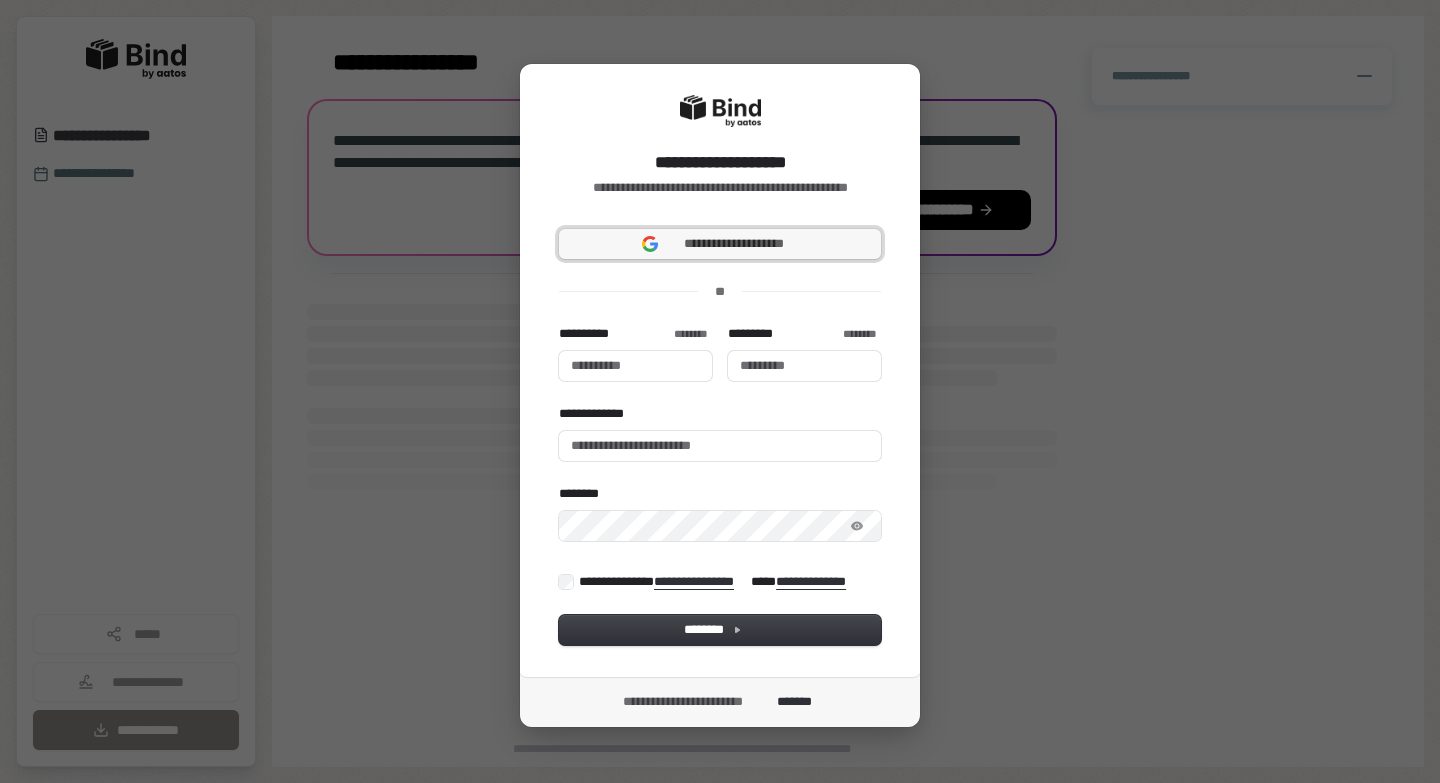 click on "**********" at bounding box center [734, 244] 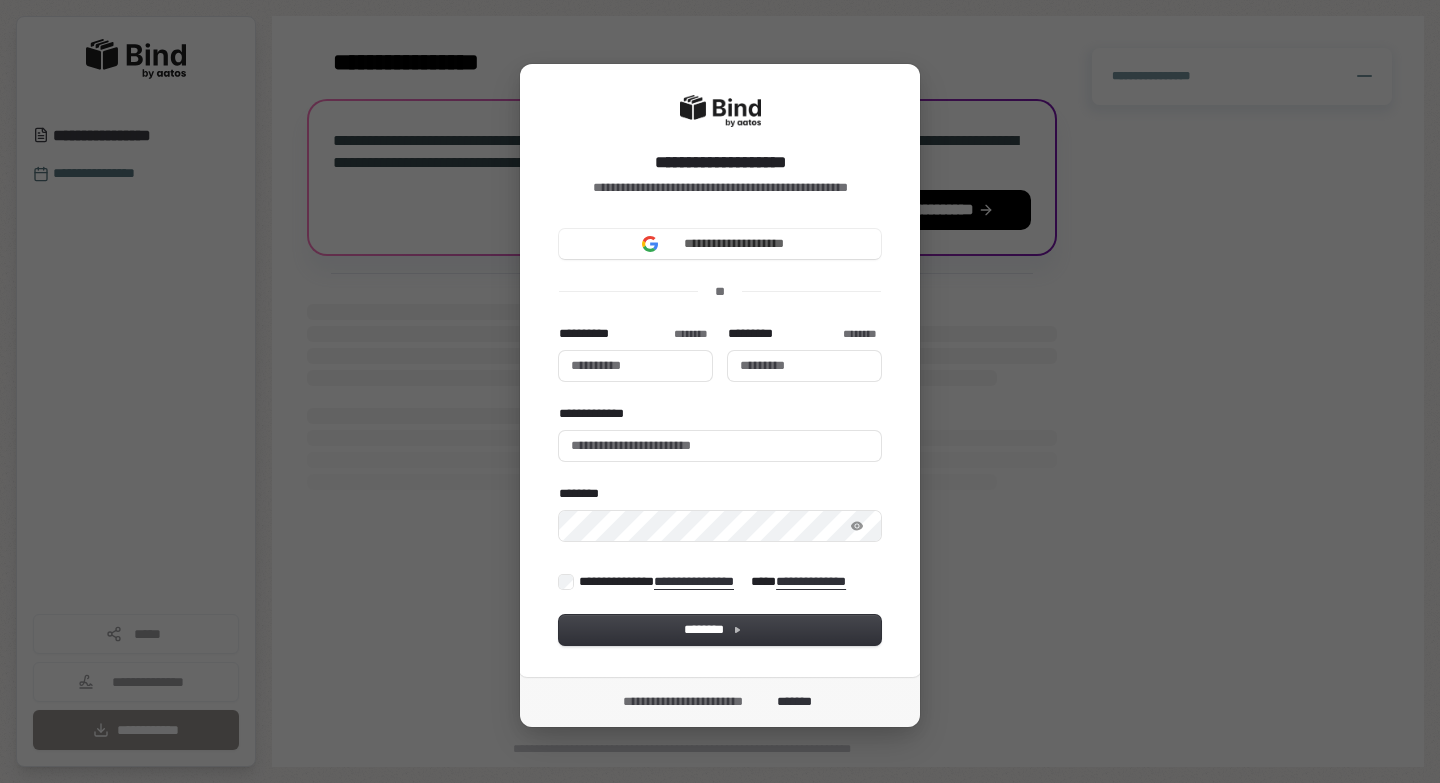 type 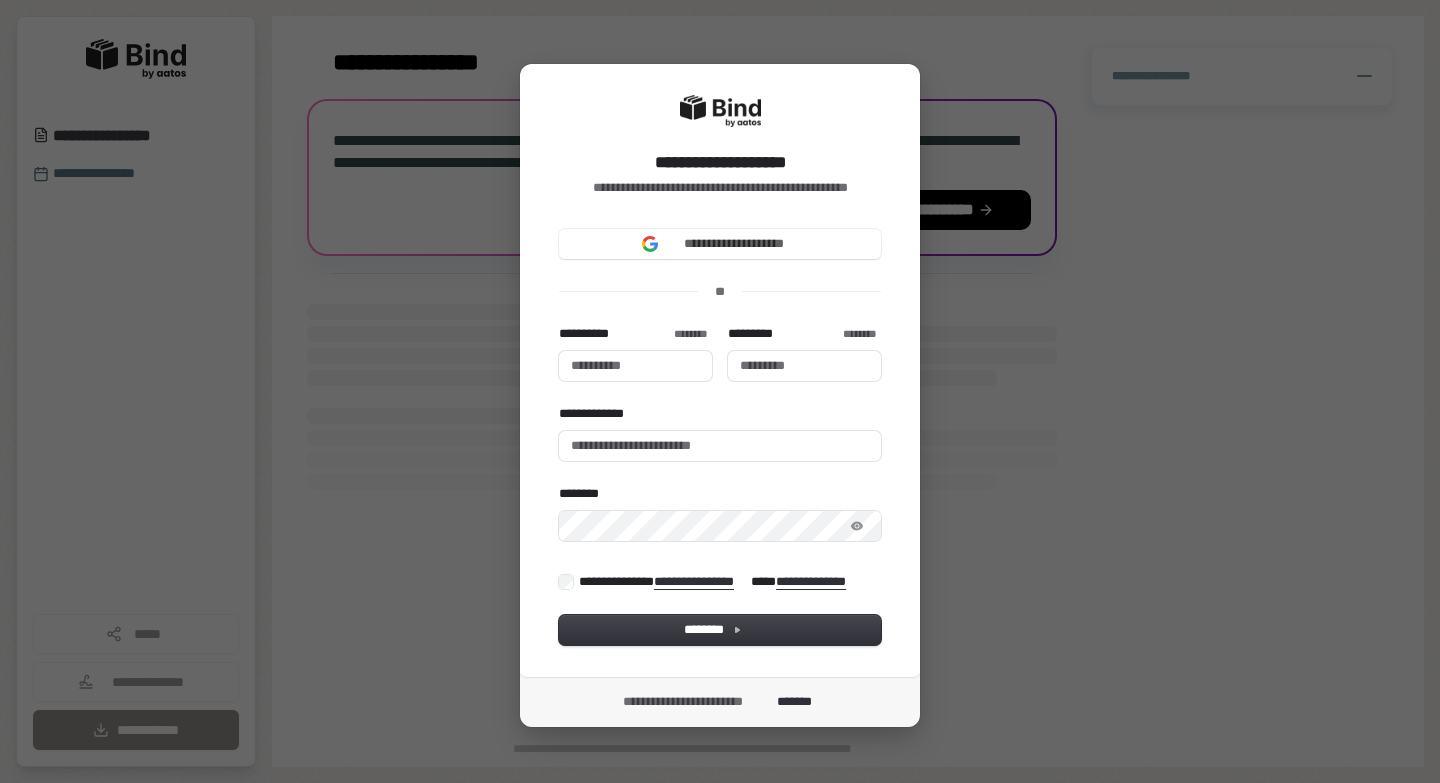 type 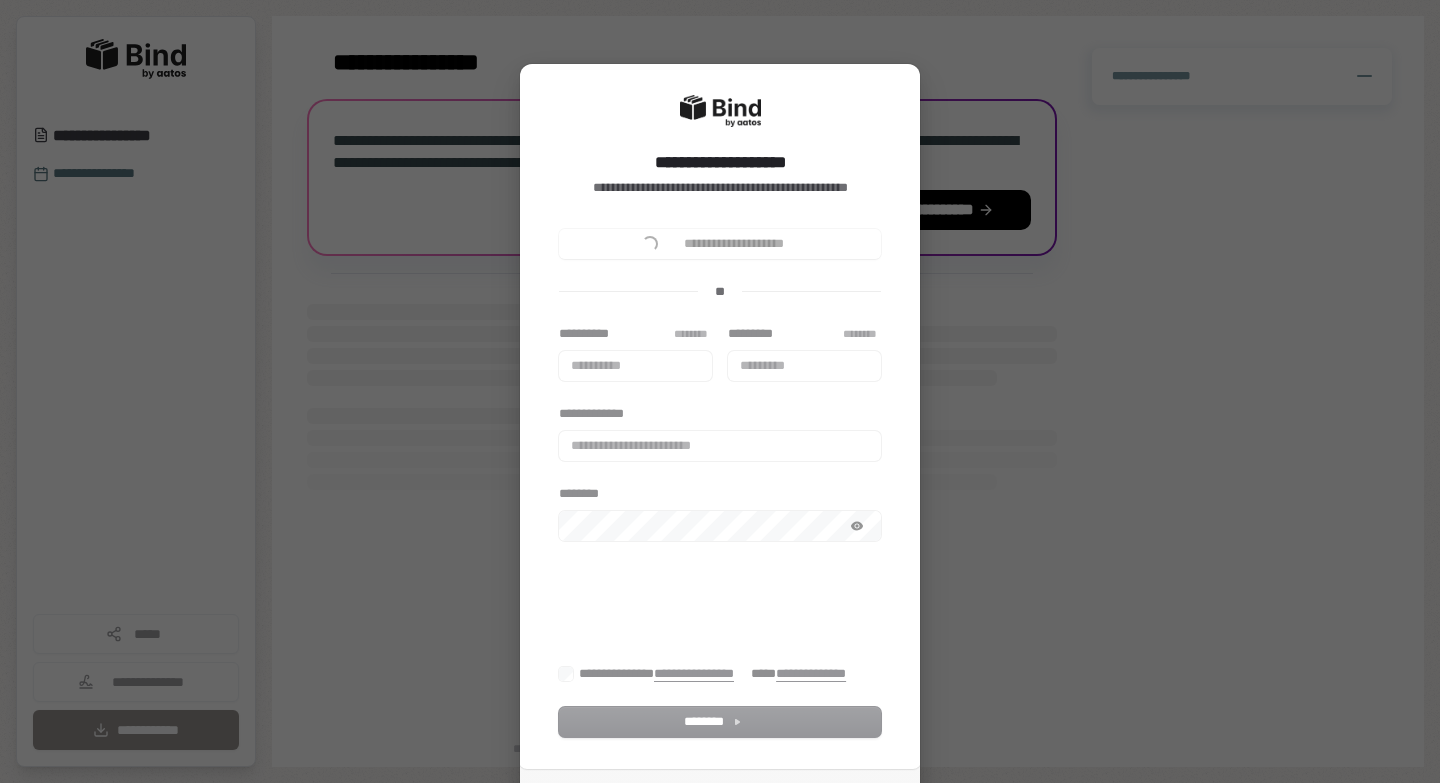 click on "**********" at bounding box center (635, 353) 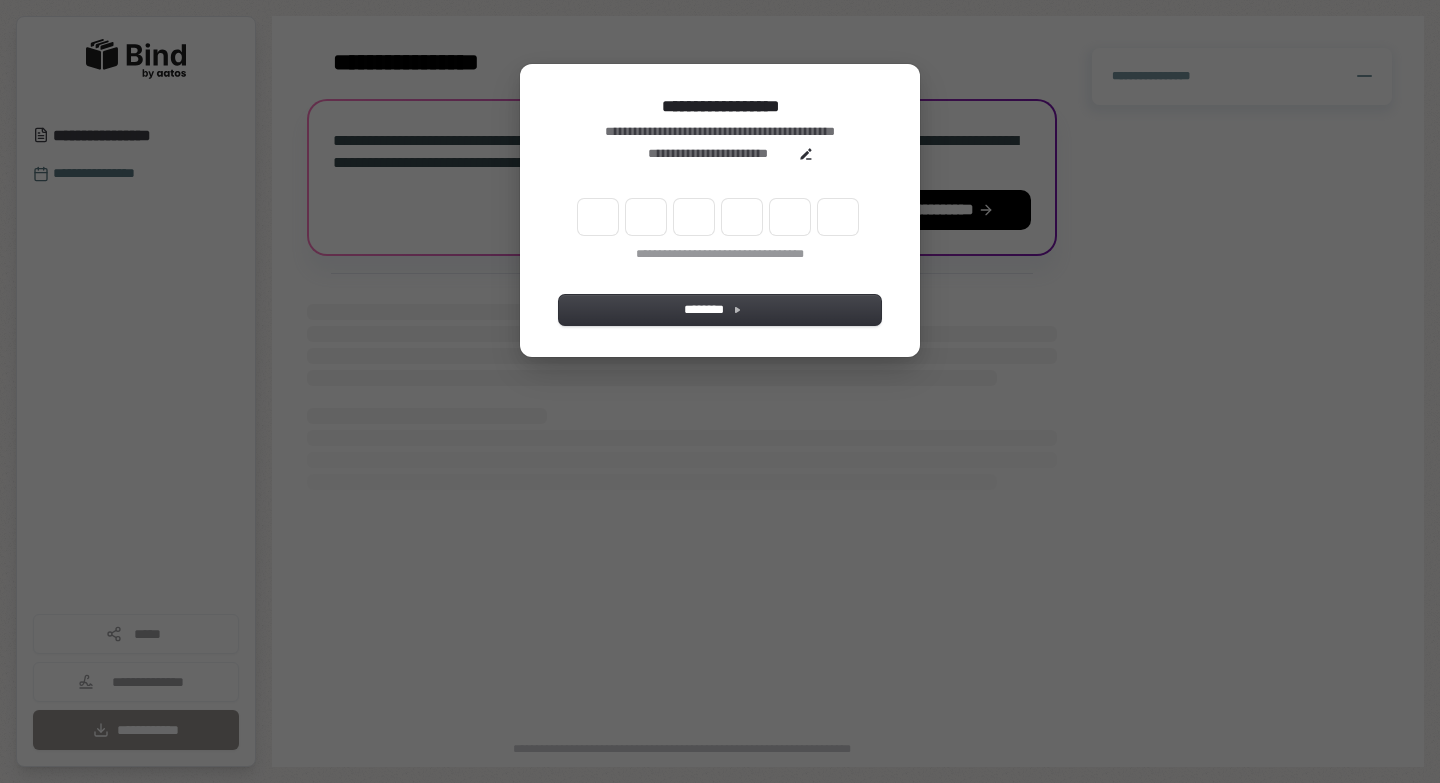 scroll, scrollTop: 0, scrollLeft: 0, axis: both 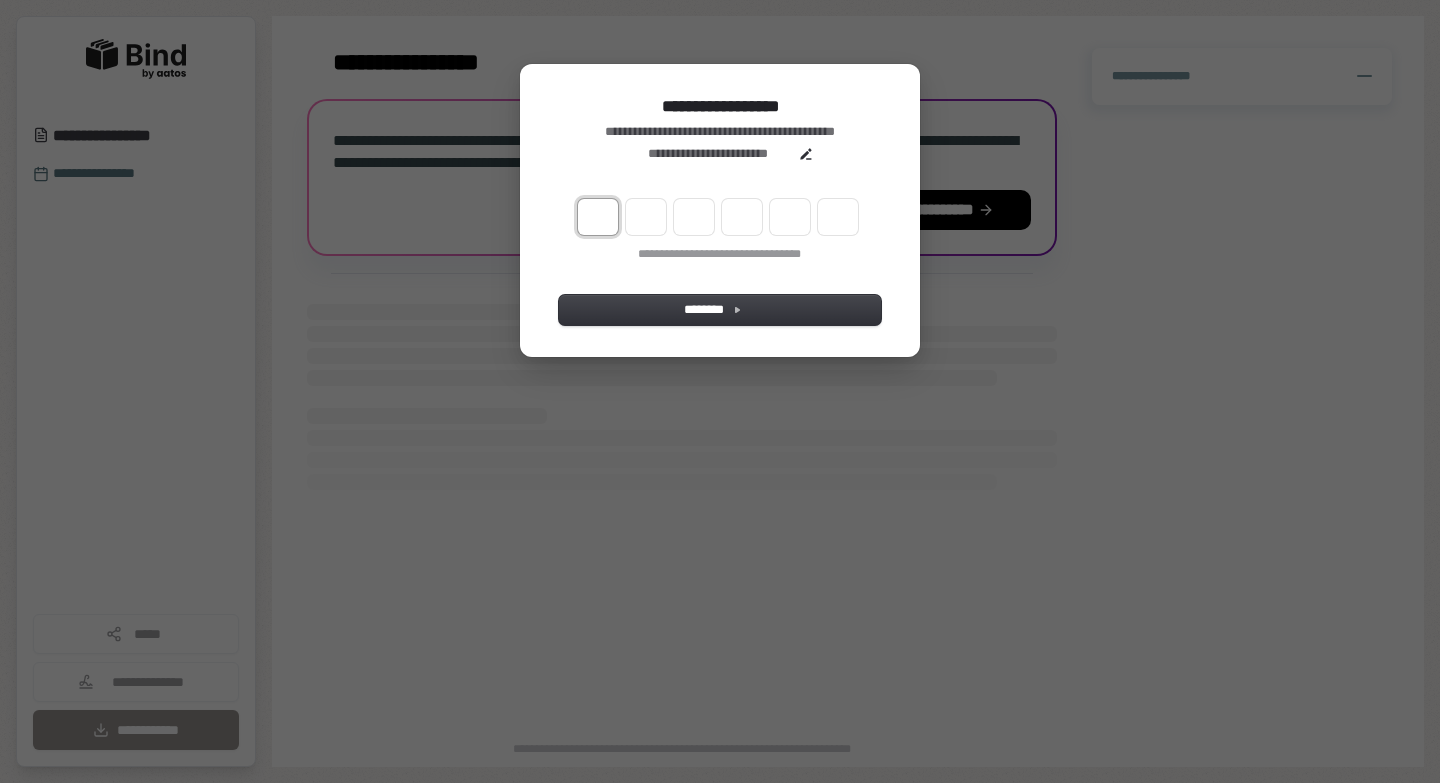type on "*" 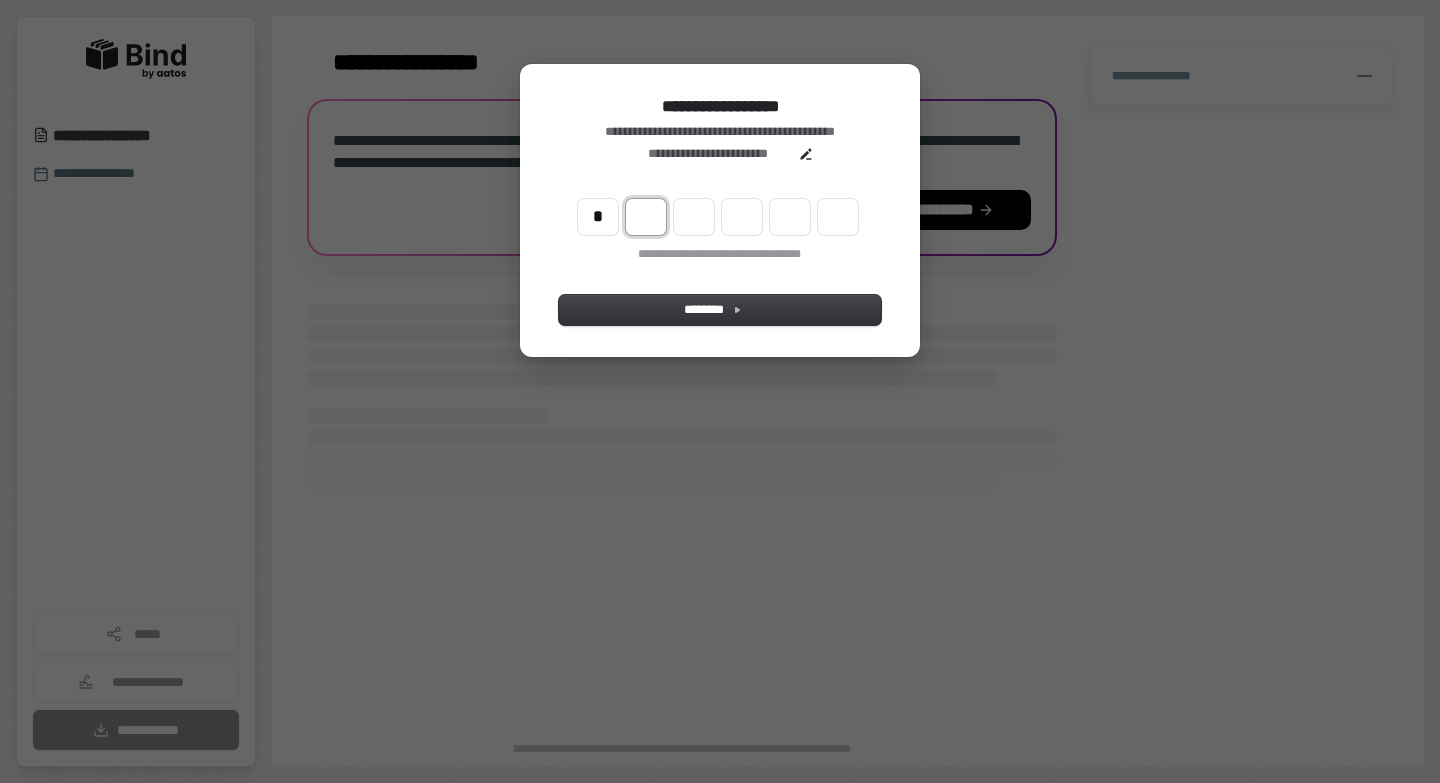 type on "*" 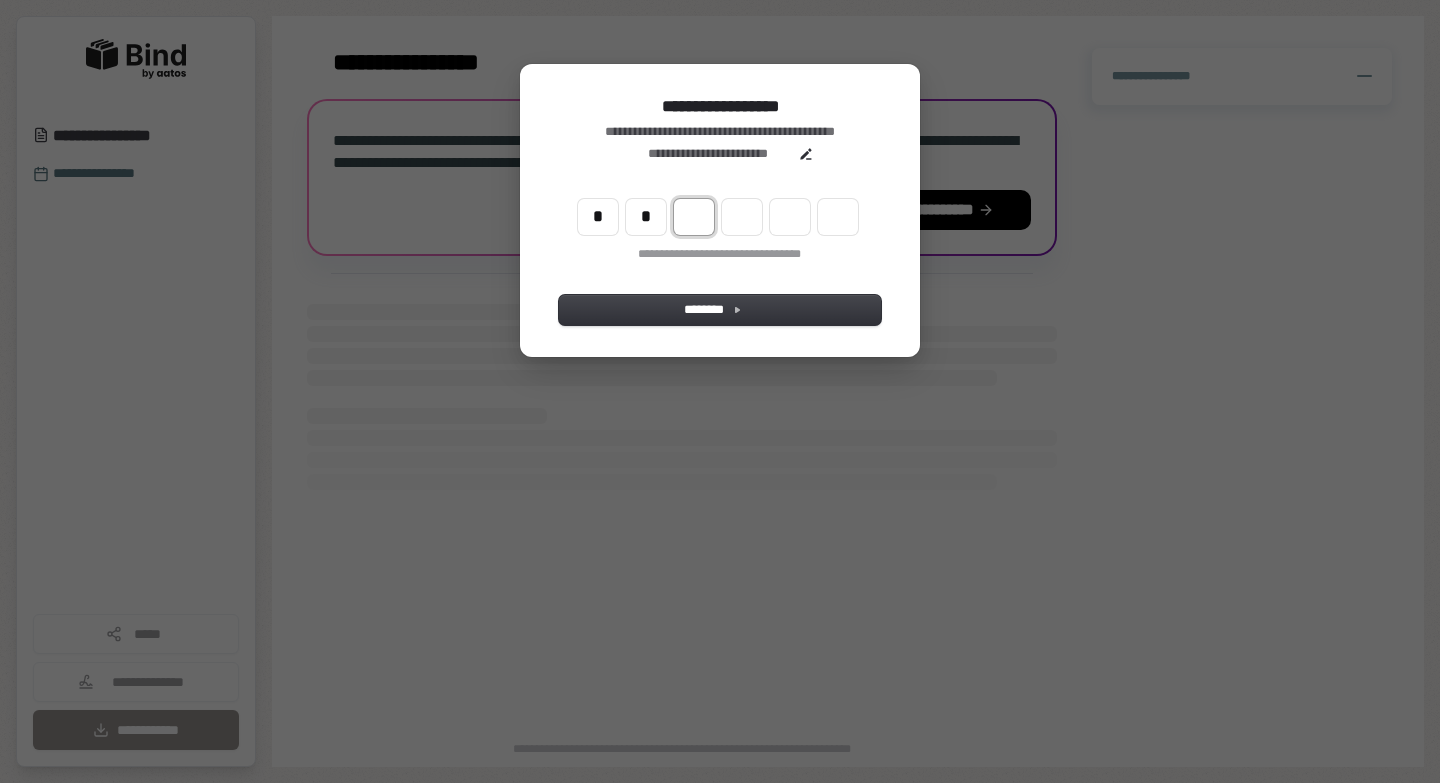 type on "**" 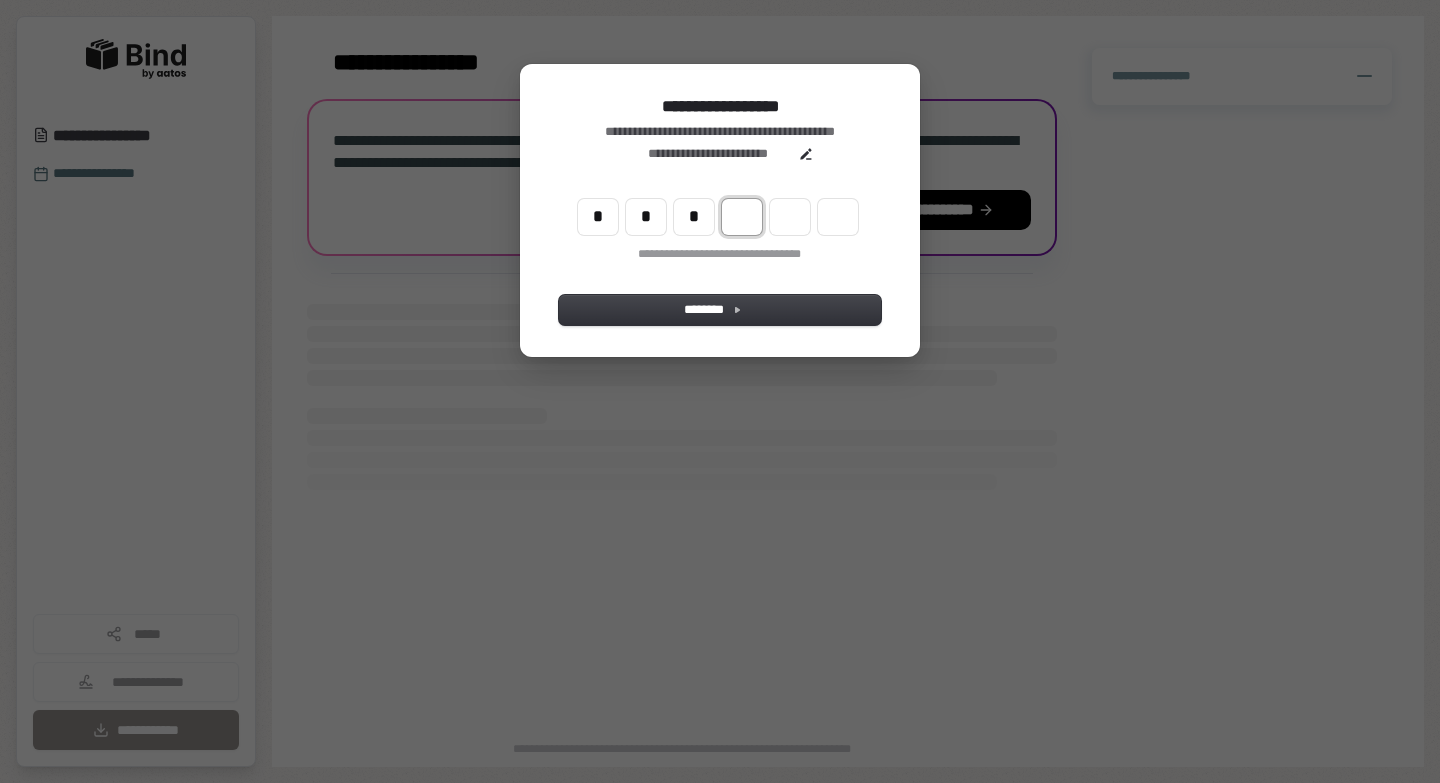 type on "***" 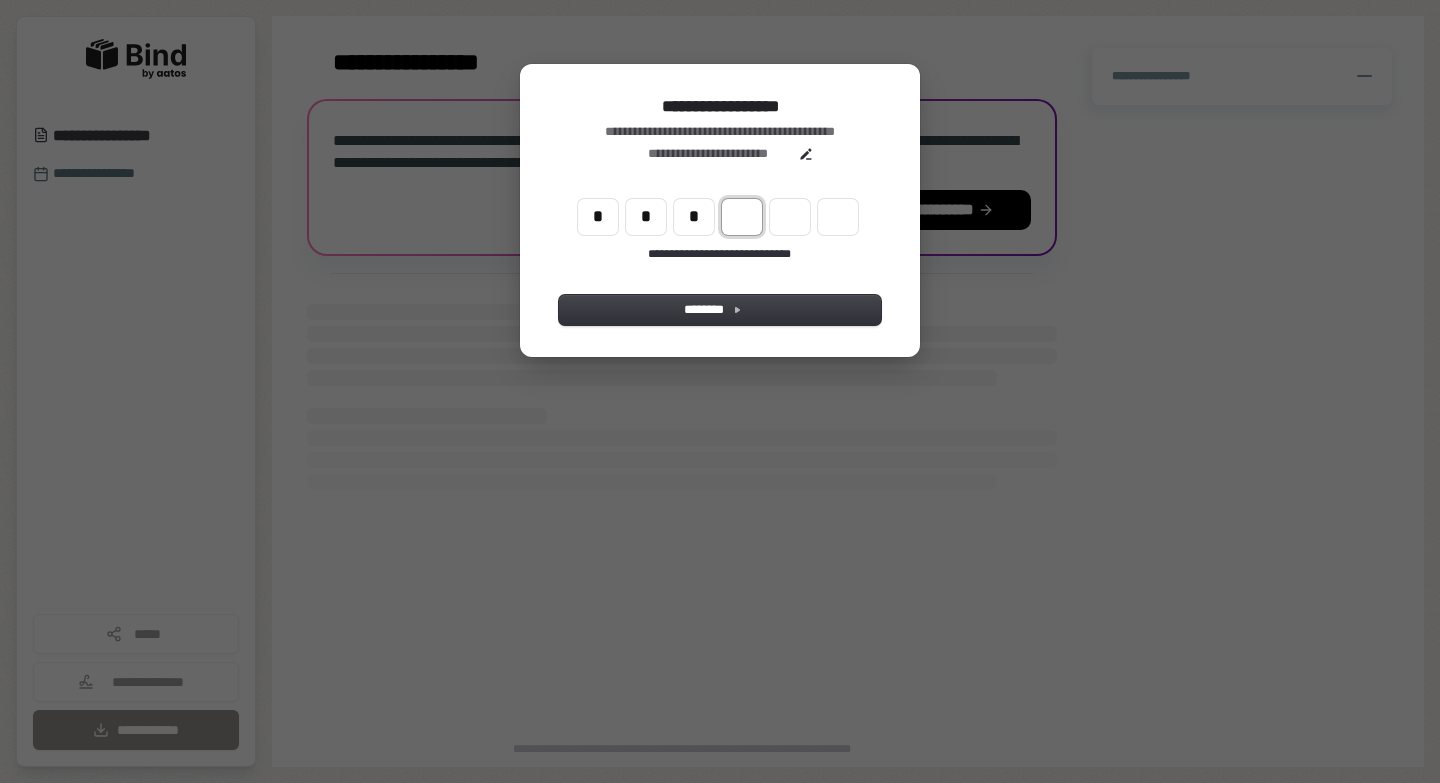 type on "*" 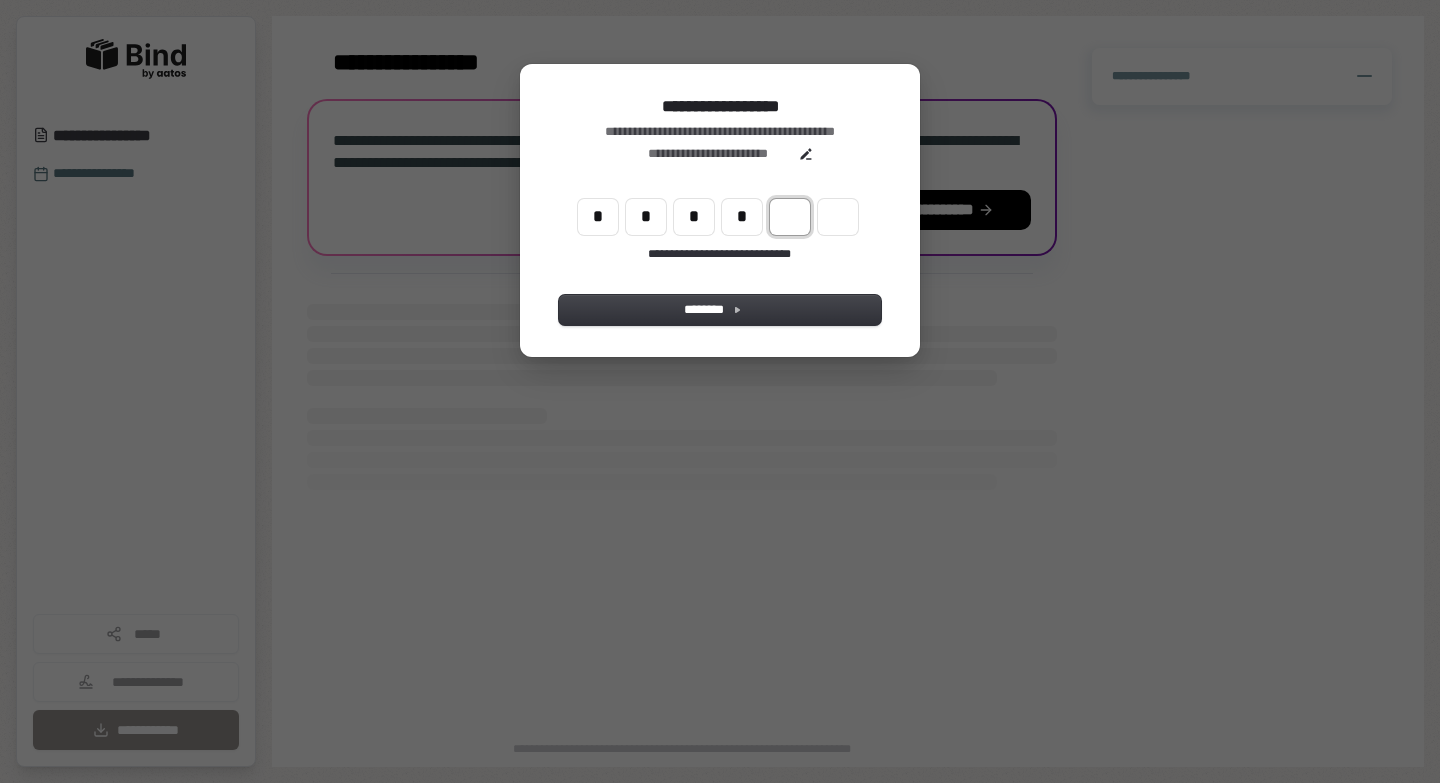 type on "****" 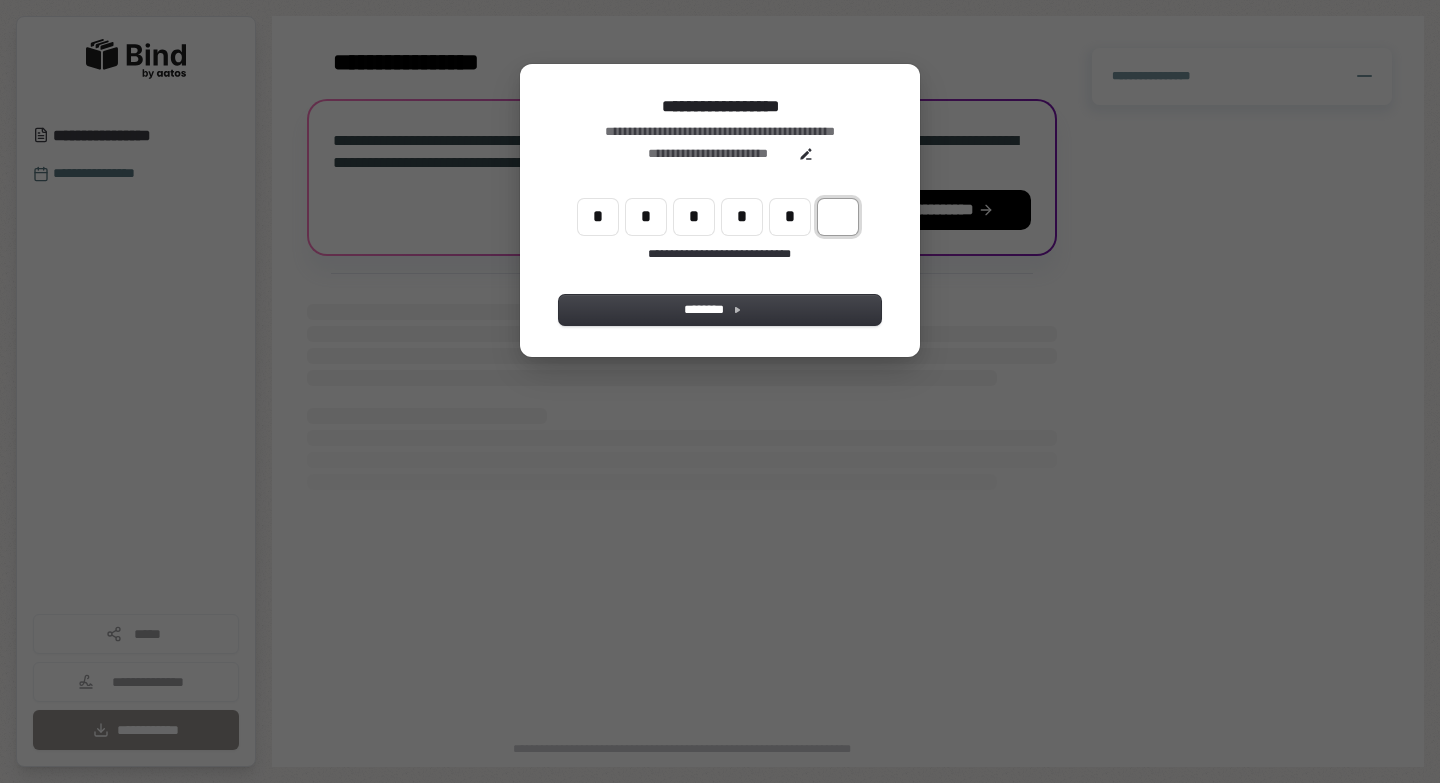 type on "******" 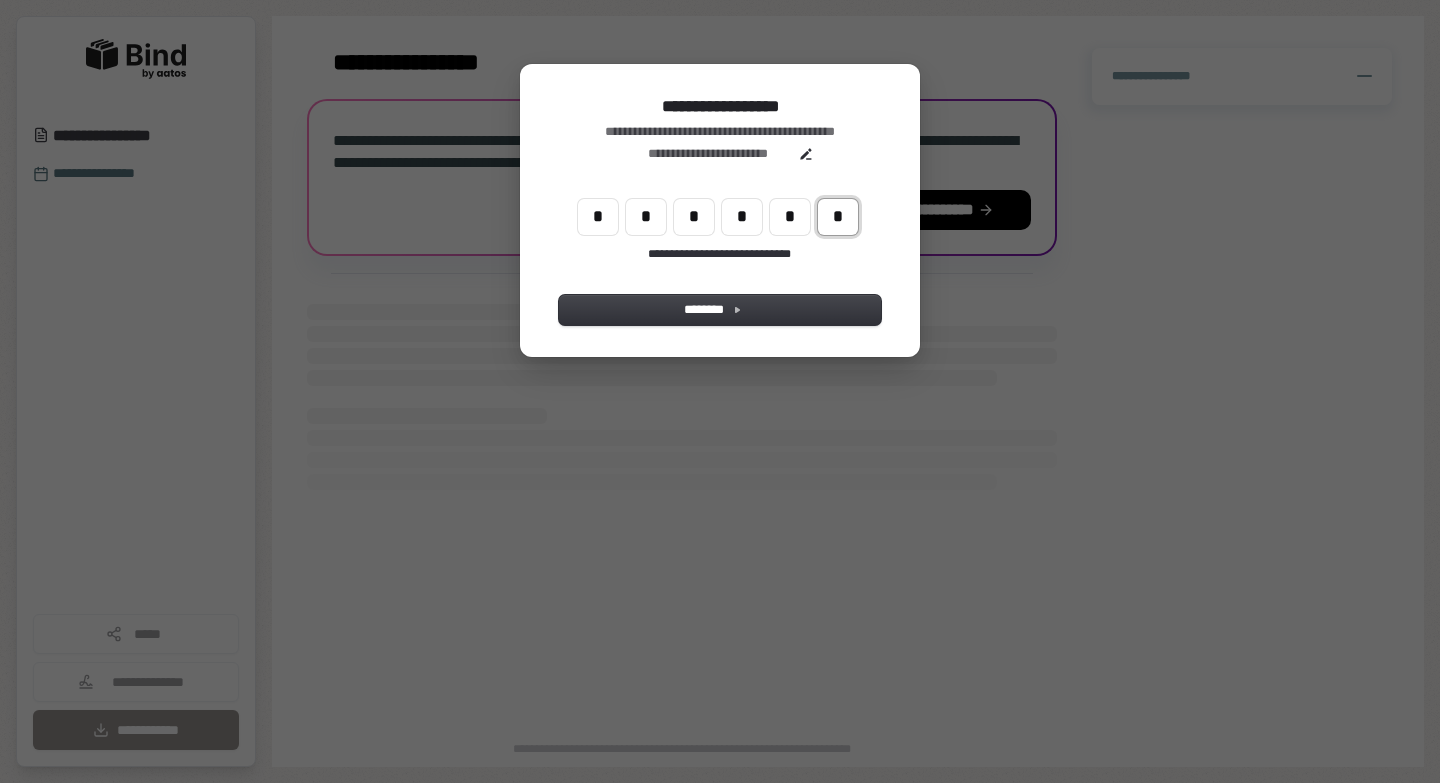 type on "*" 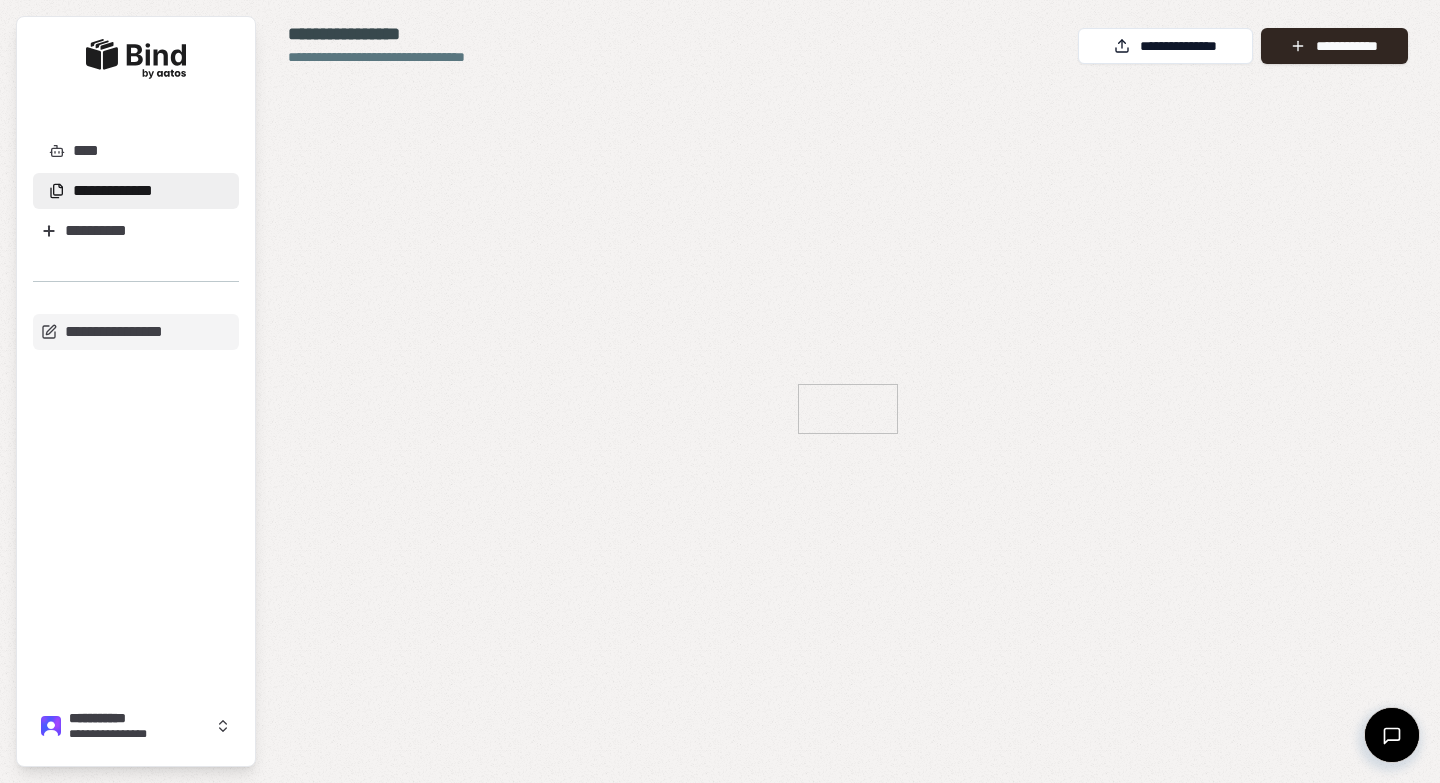 scroll, scrollTop: 0, scrollLeft: 0, axis: both 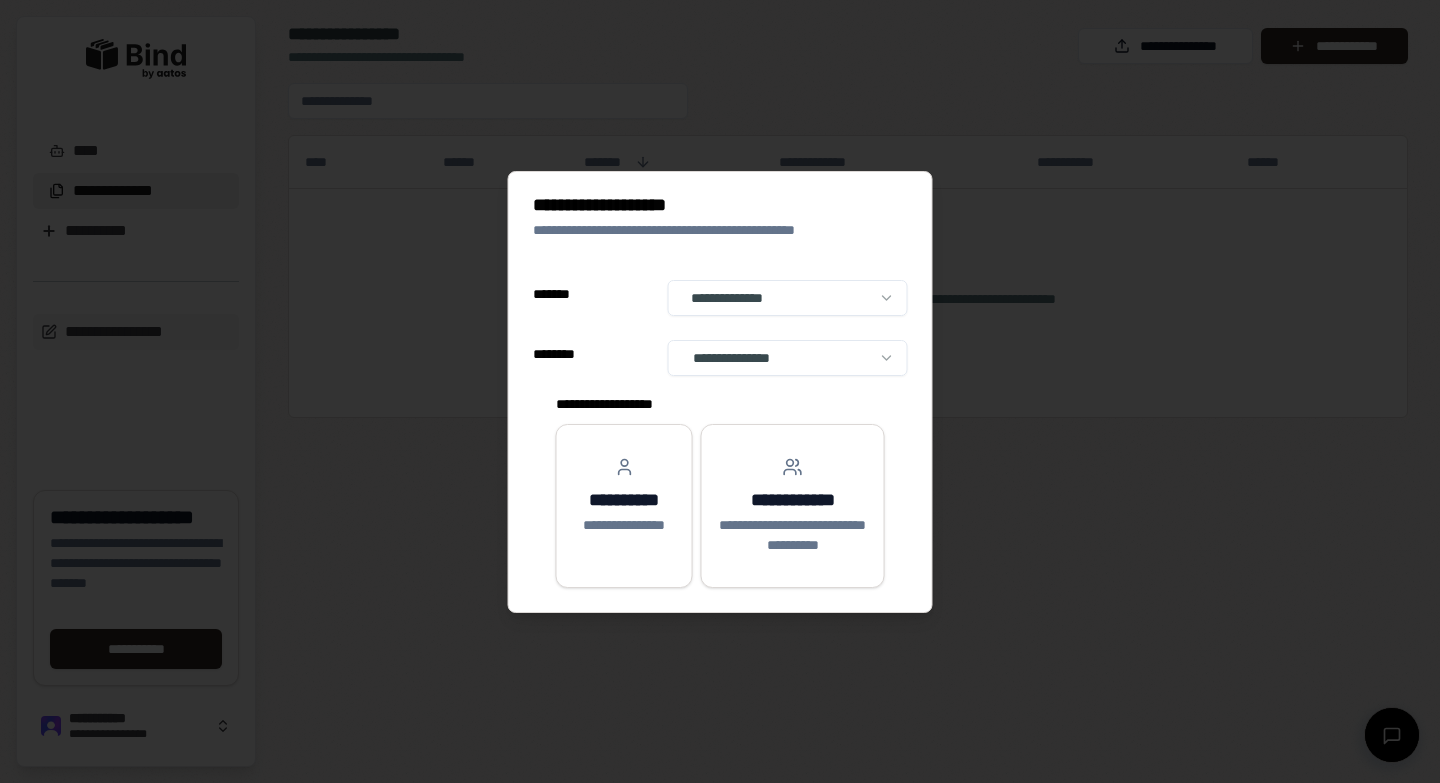 select on "******" 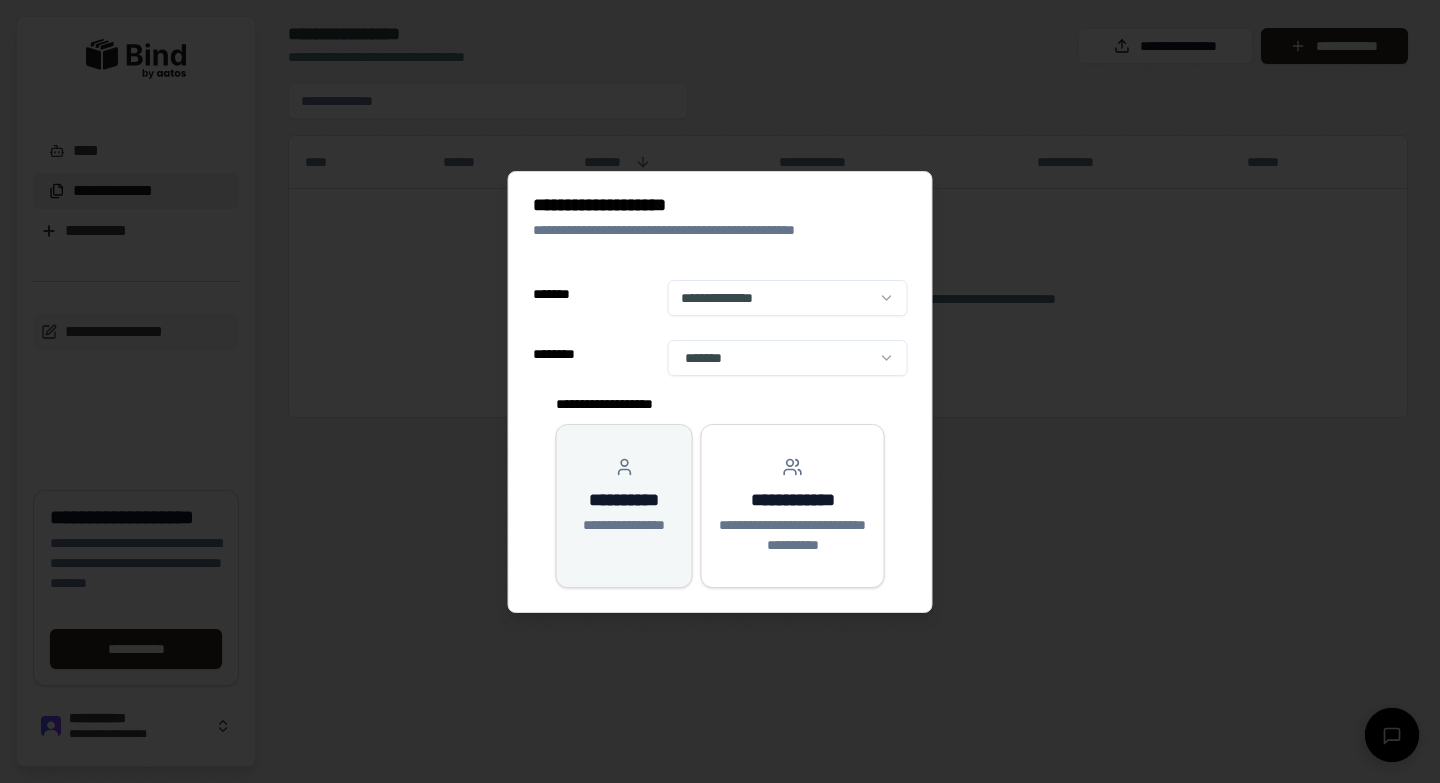 click on "**********" at bounding box center [624, 496] 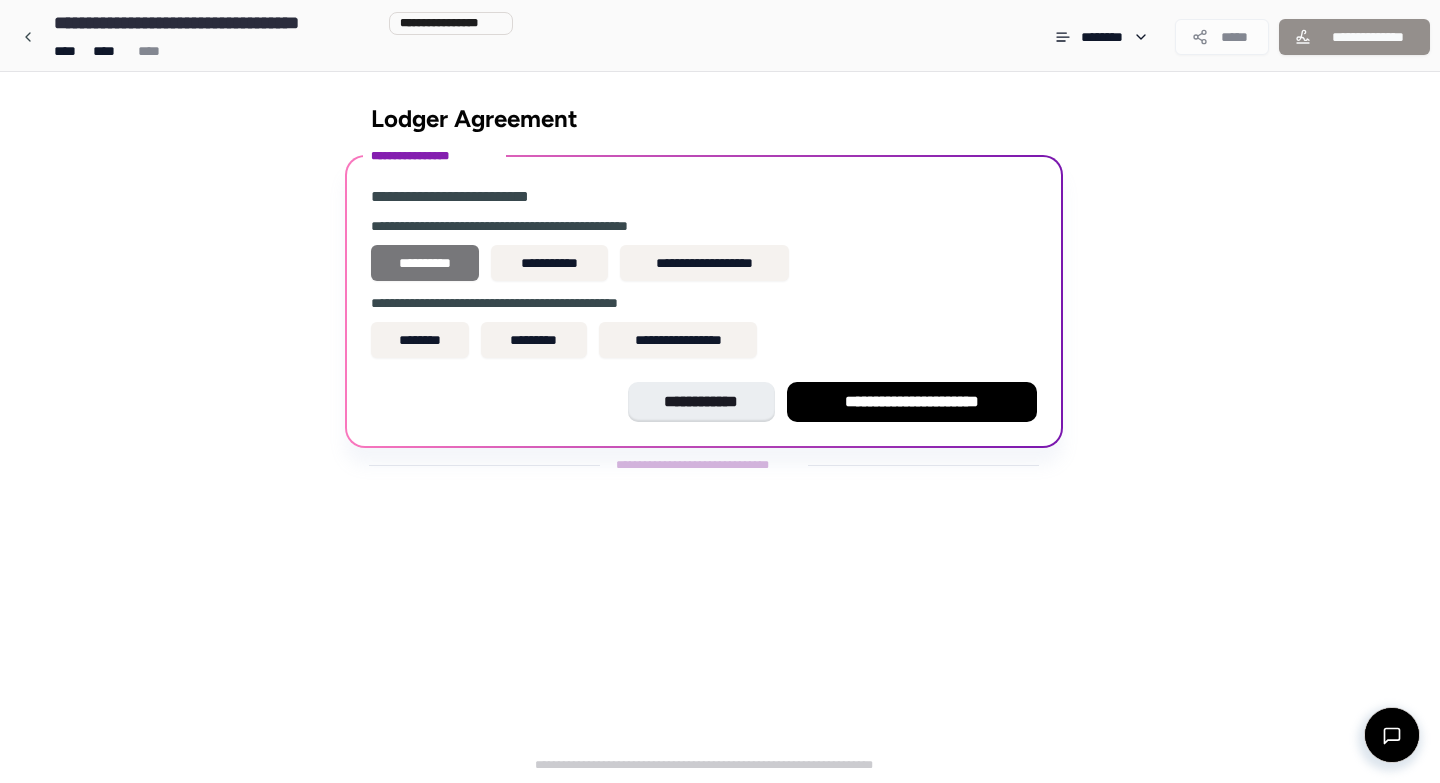click on "**********" at bounding box center [425, 263] 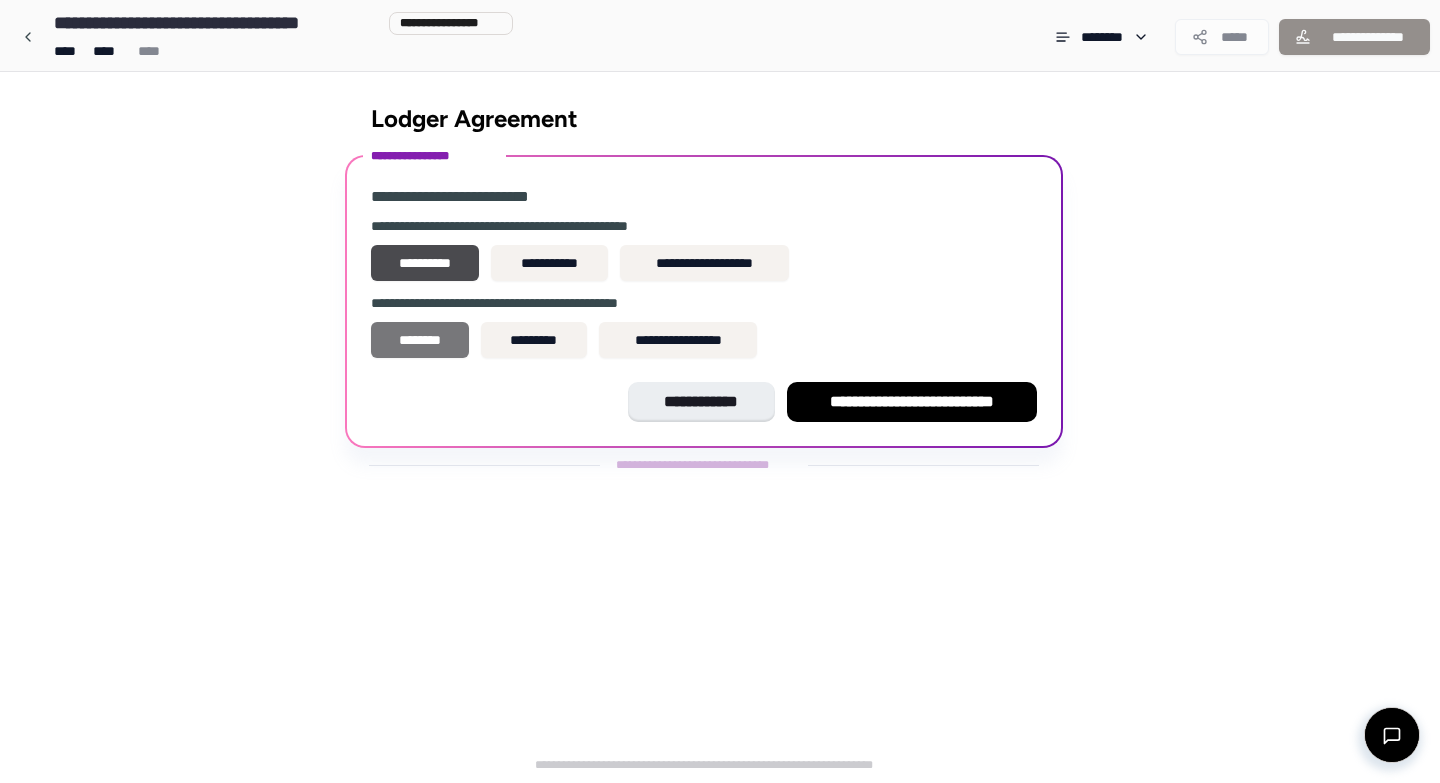 click on "********" at bounding box center (420, 340) 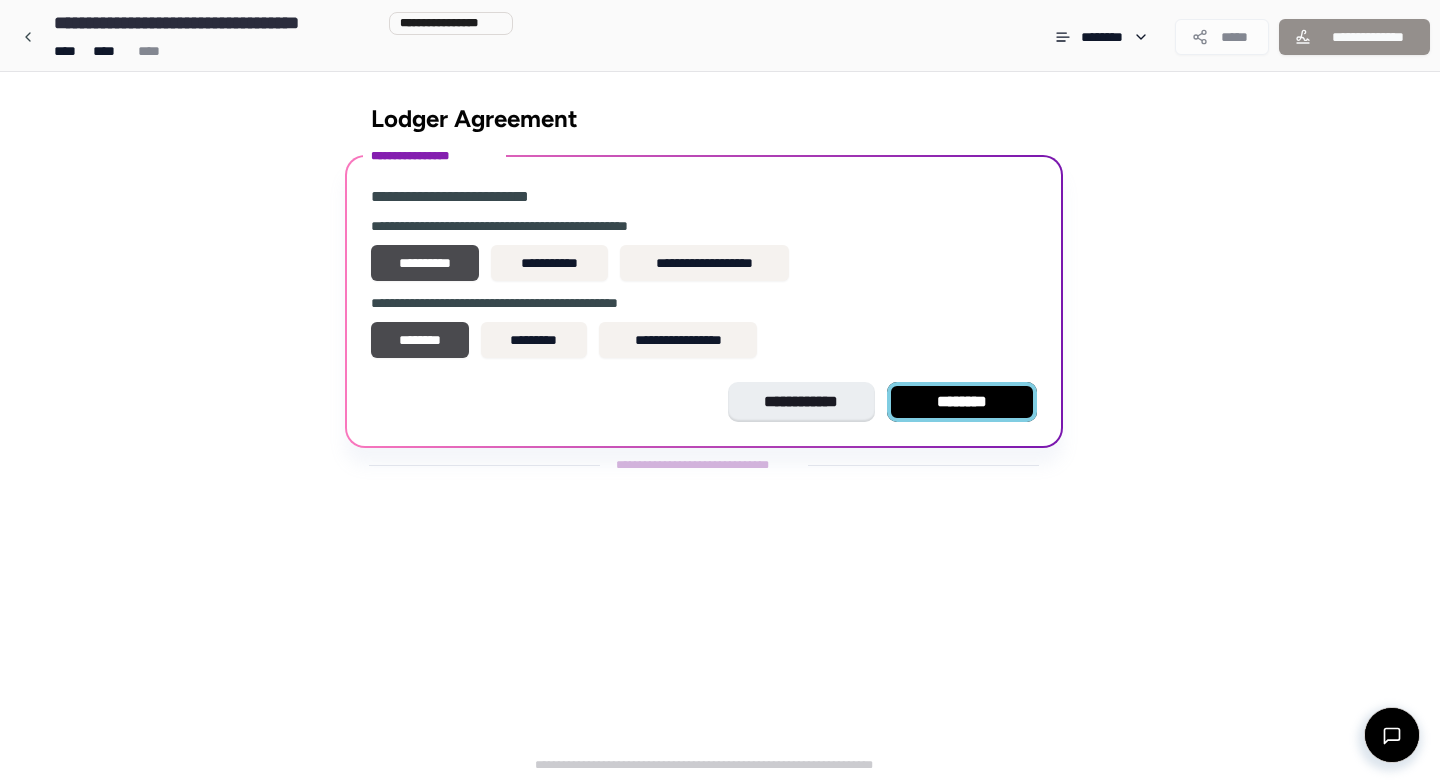 click on "********" at bounding box center (962, 402) 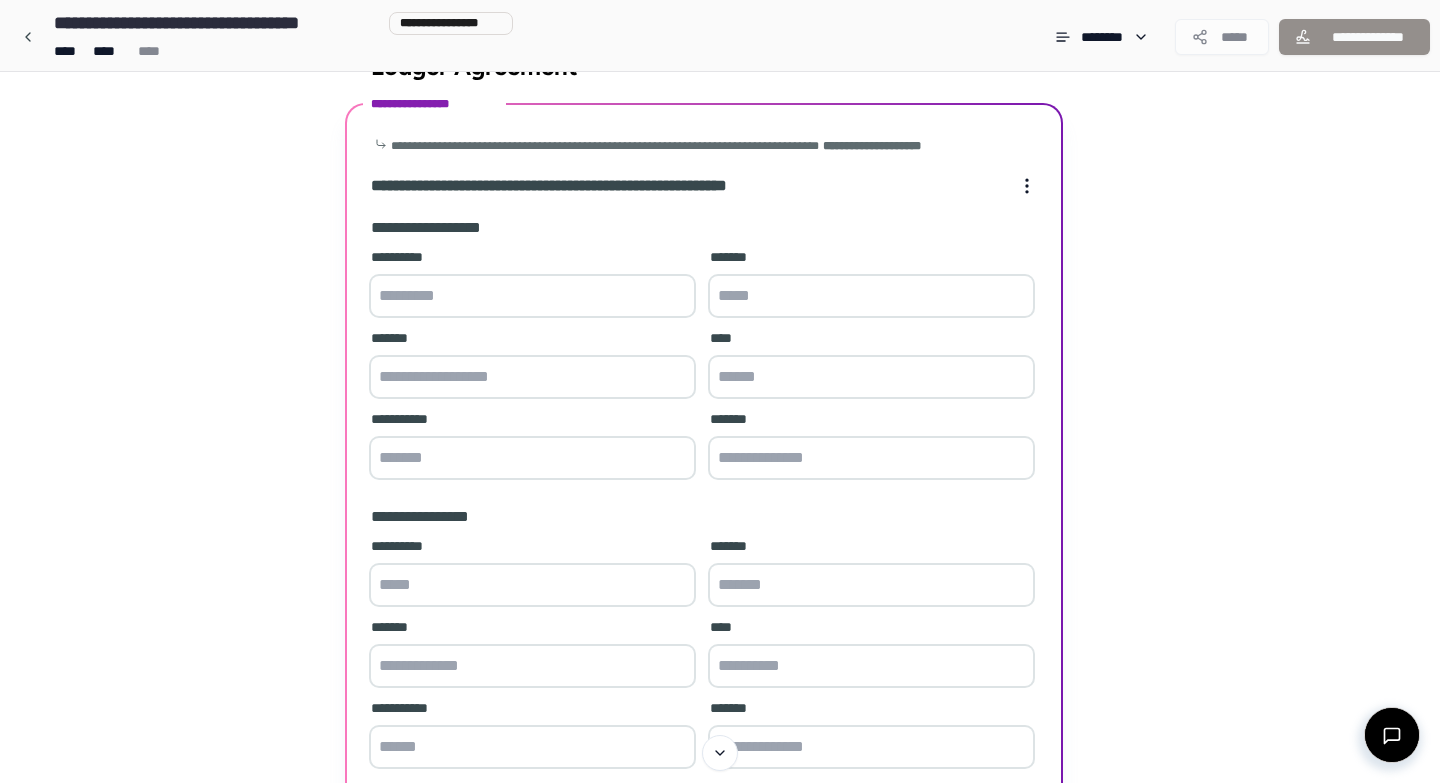 scroll, scrollTop: 0, scrollLeft: 0, axis: both 